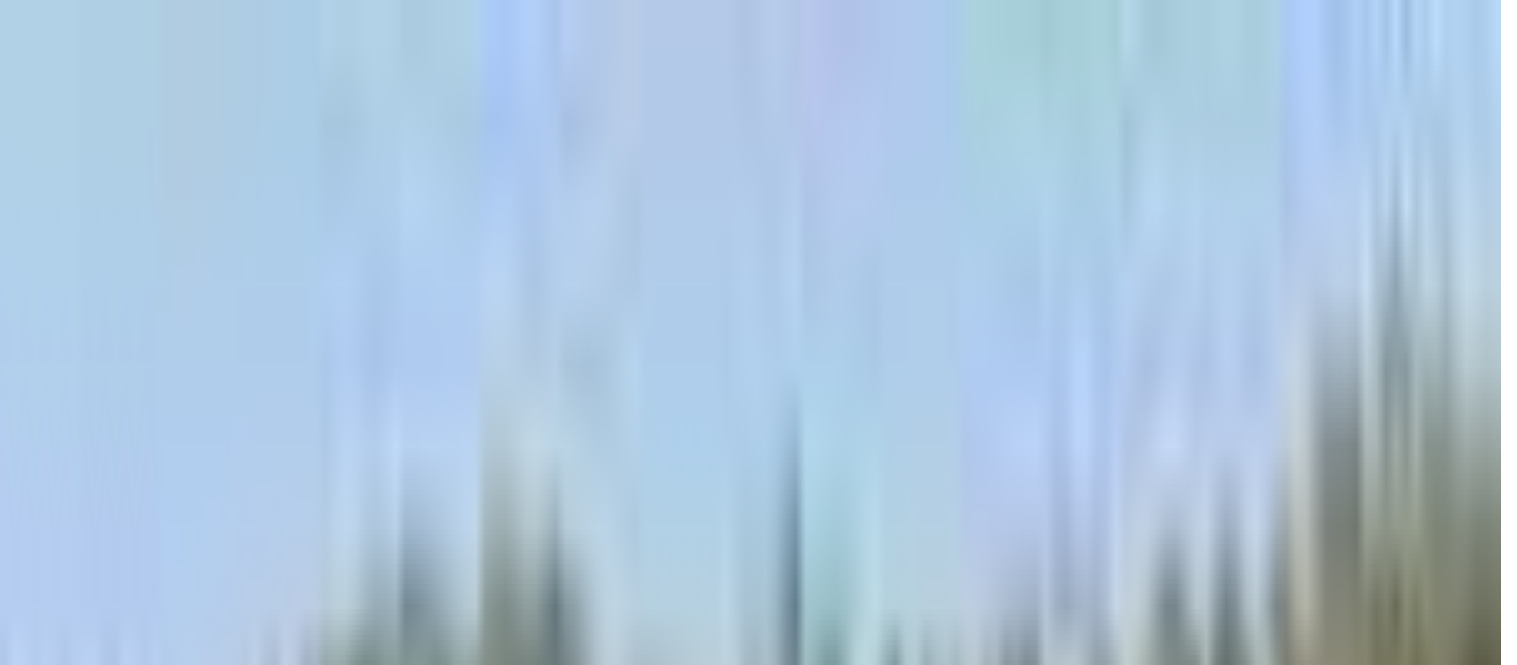 scroll, scrollTop: 111, scrollLeft: 0, axis: vertical 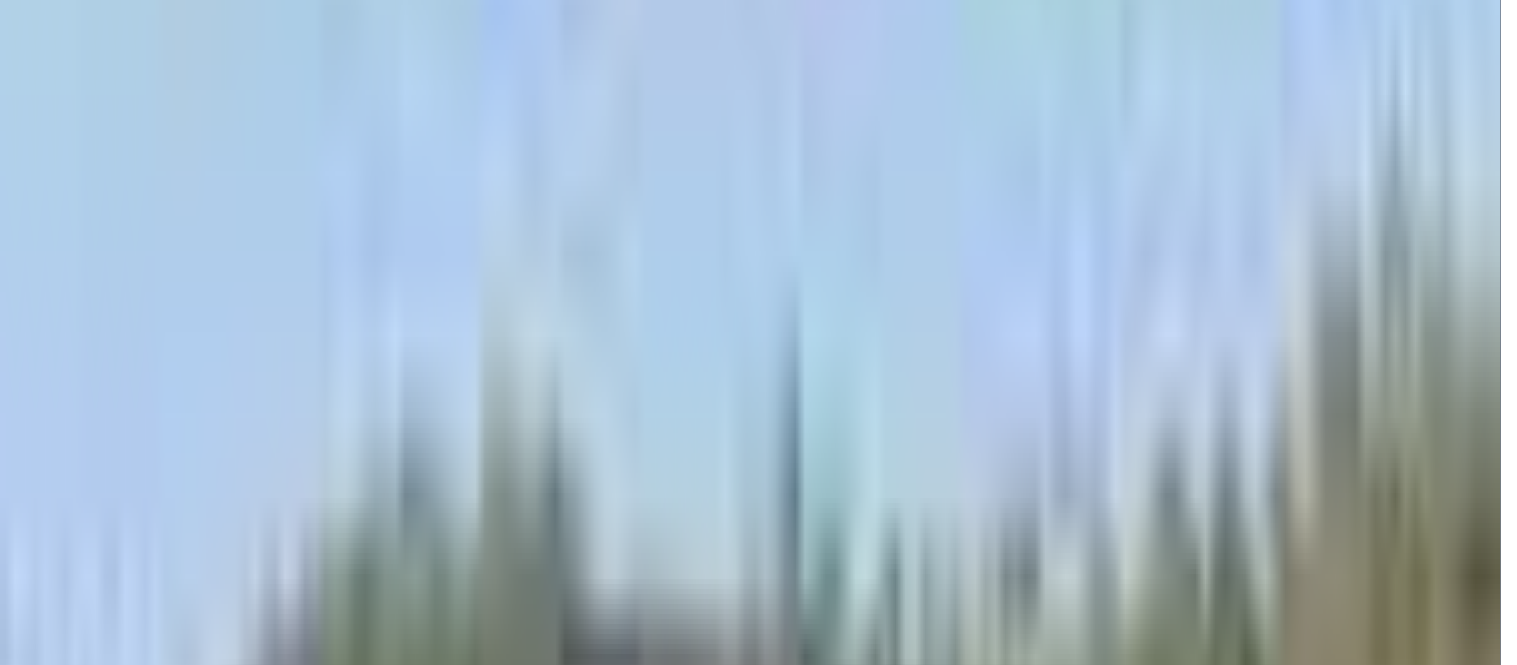click at bounding box center (14, 5706) 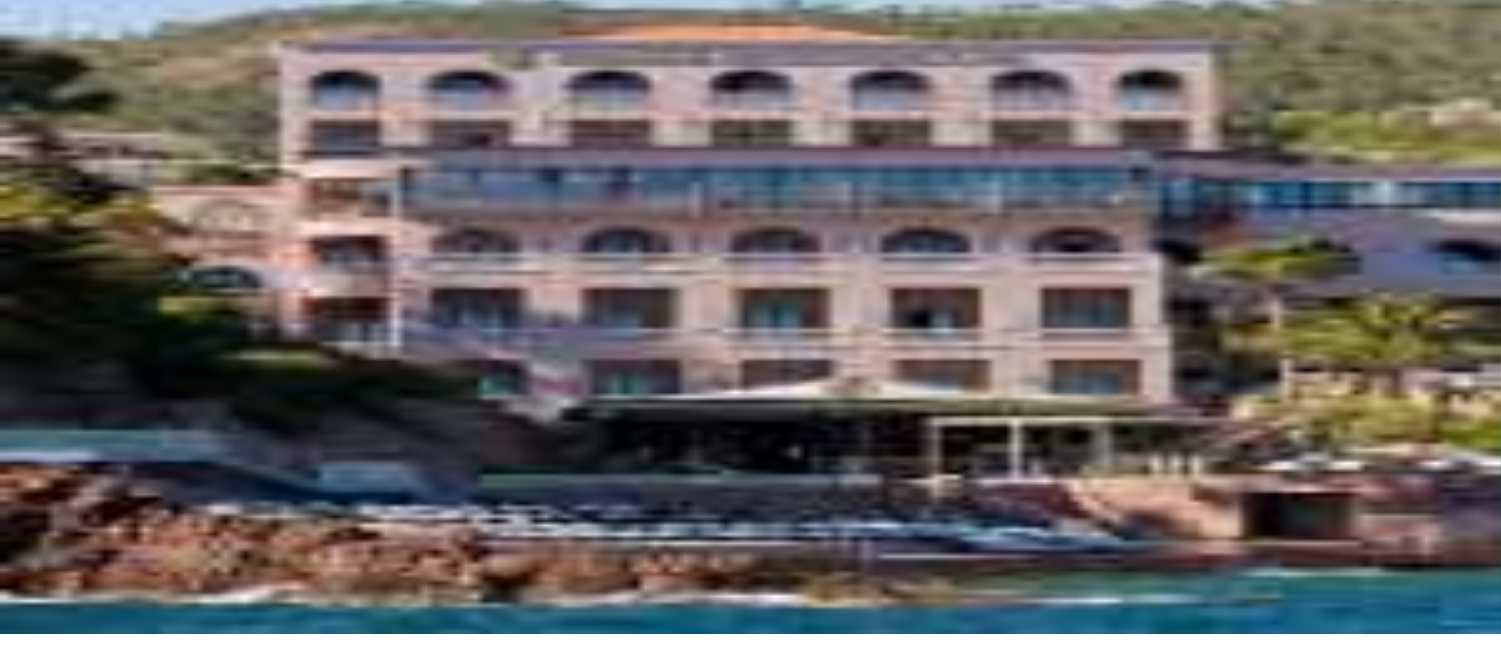 scroll, scrollTop: 0, scrollLeft: 0, axis: both 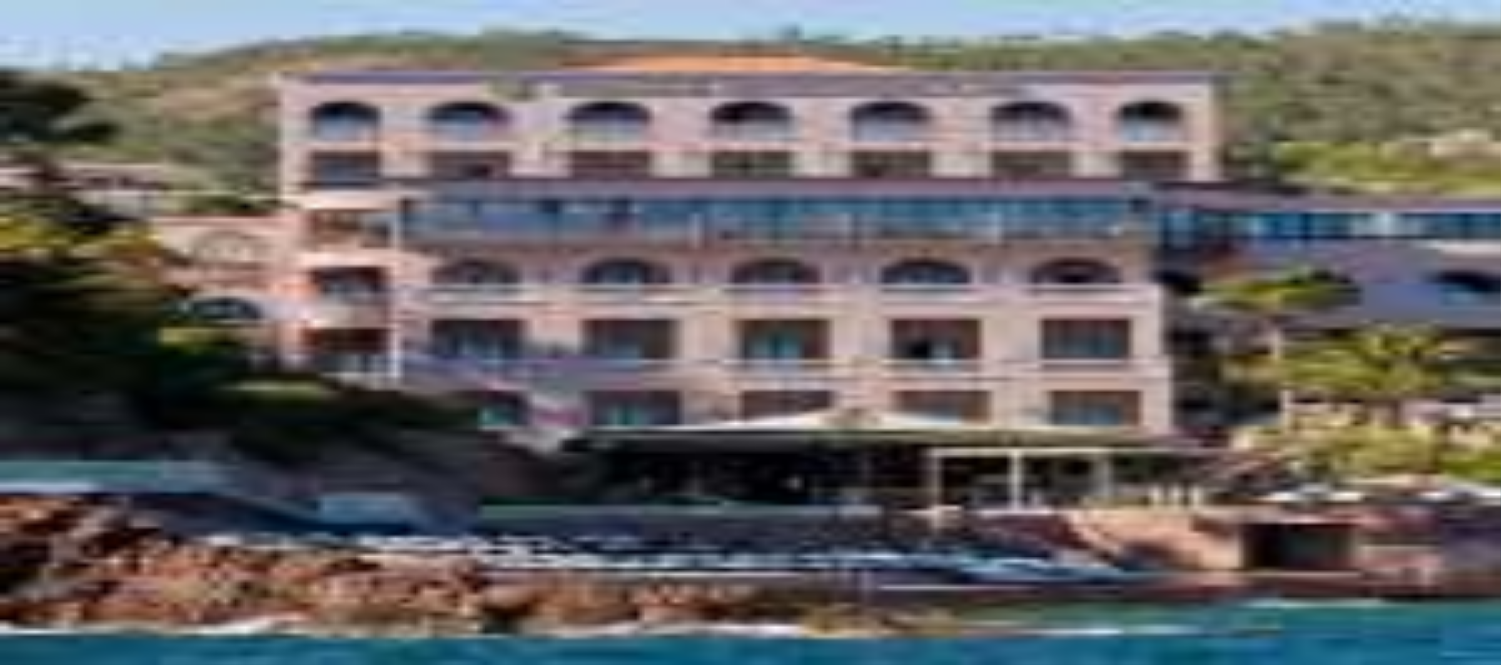 click at bounding box center (79, 490) 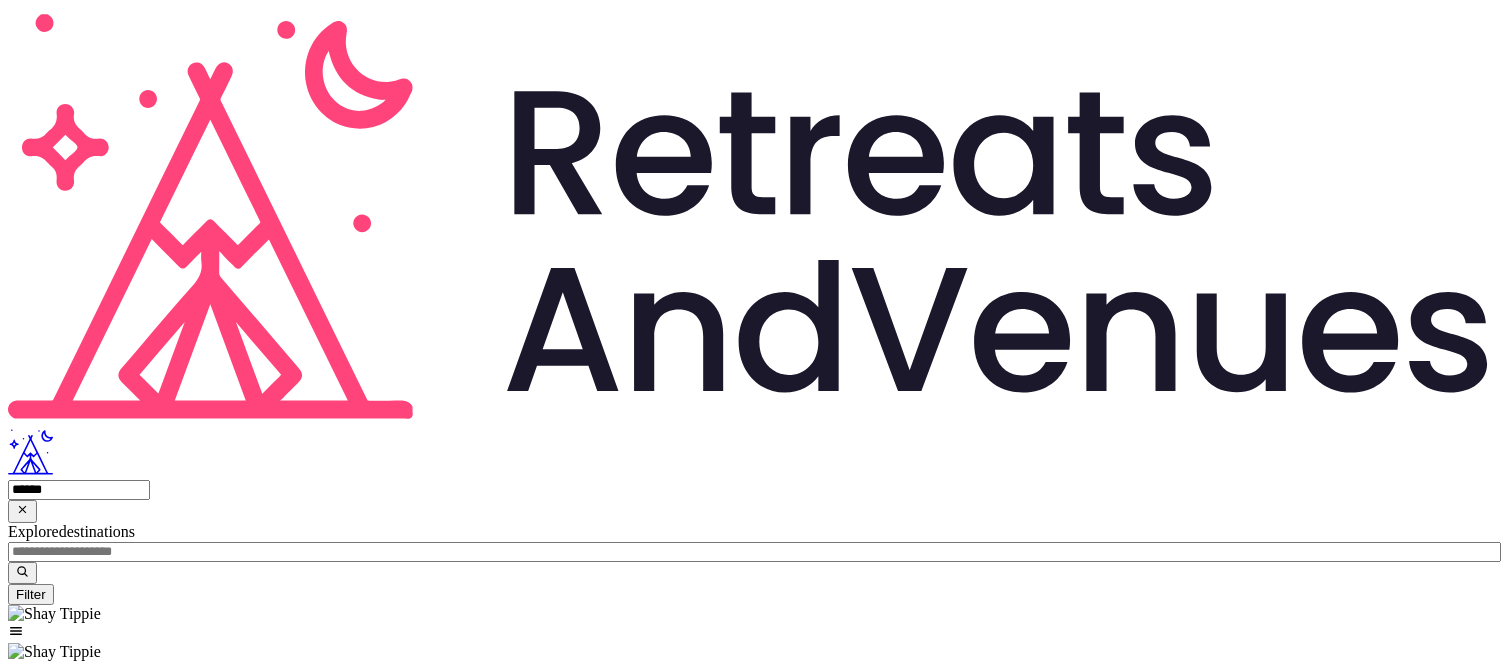 type on "******" 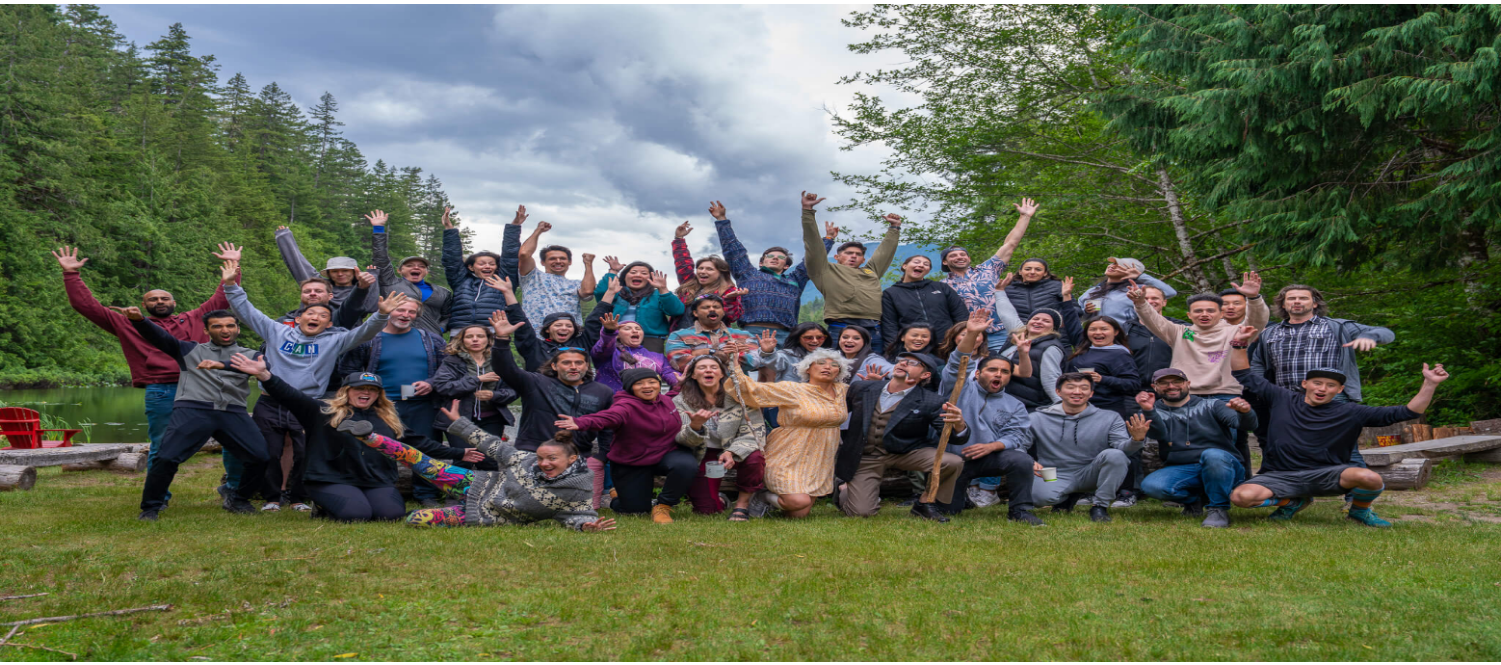 scroll, scrollTop: 0, scrollLeft: 0, axis: both 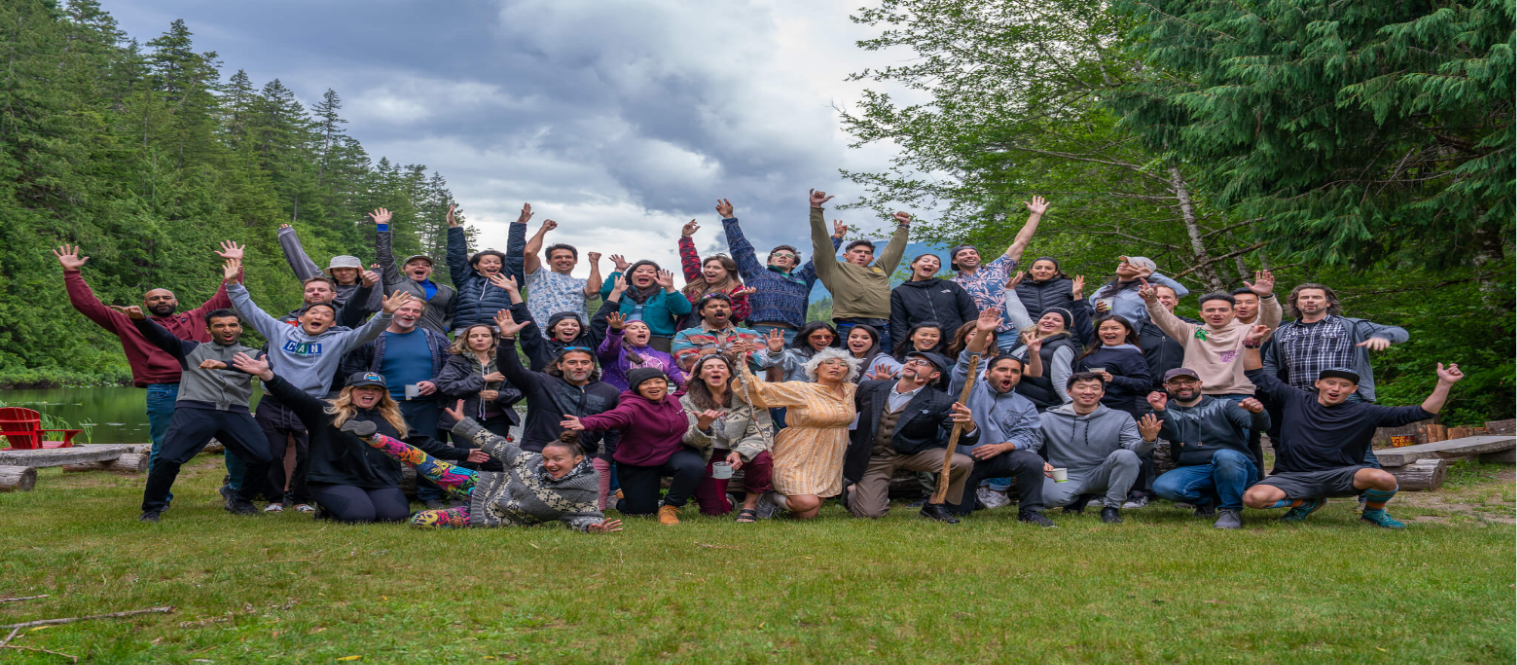 type on "**********" 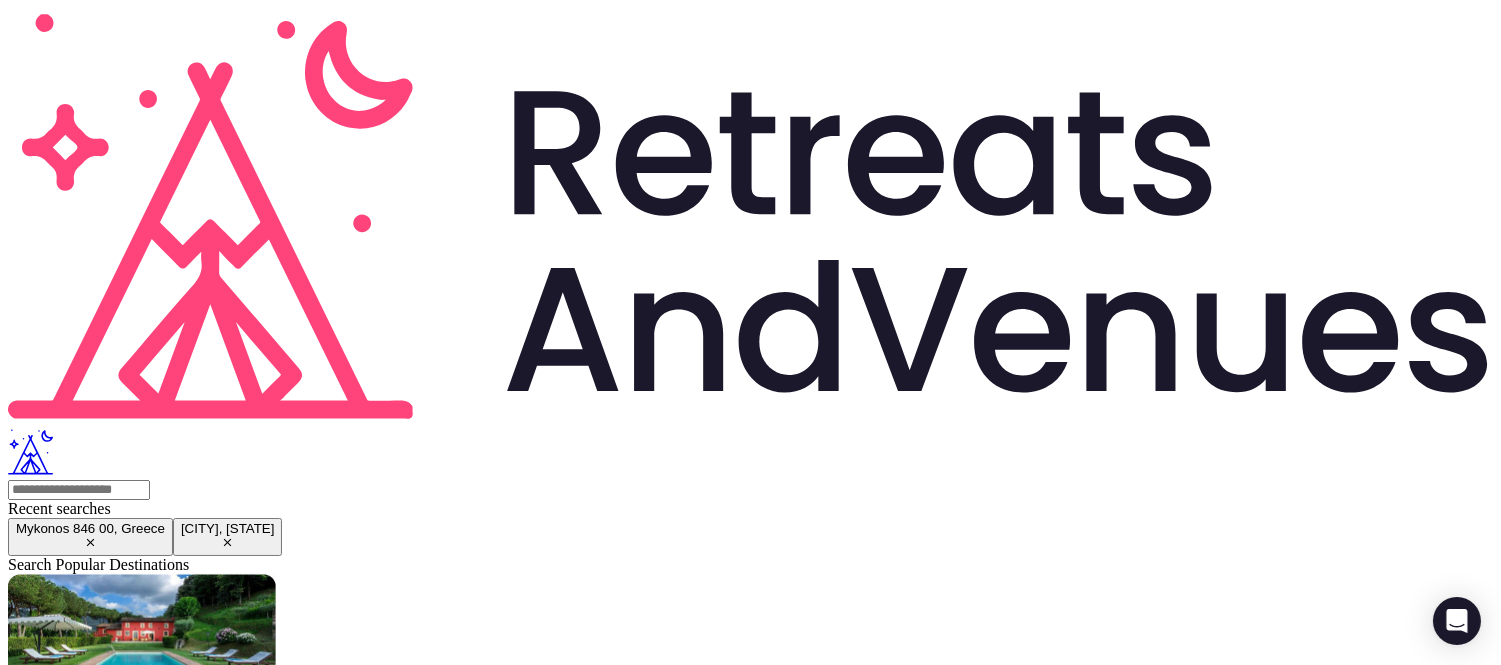 click at bounding box center (79, 2089) 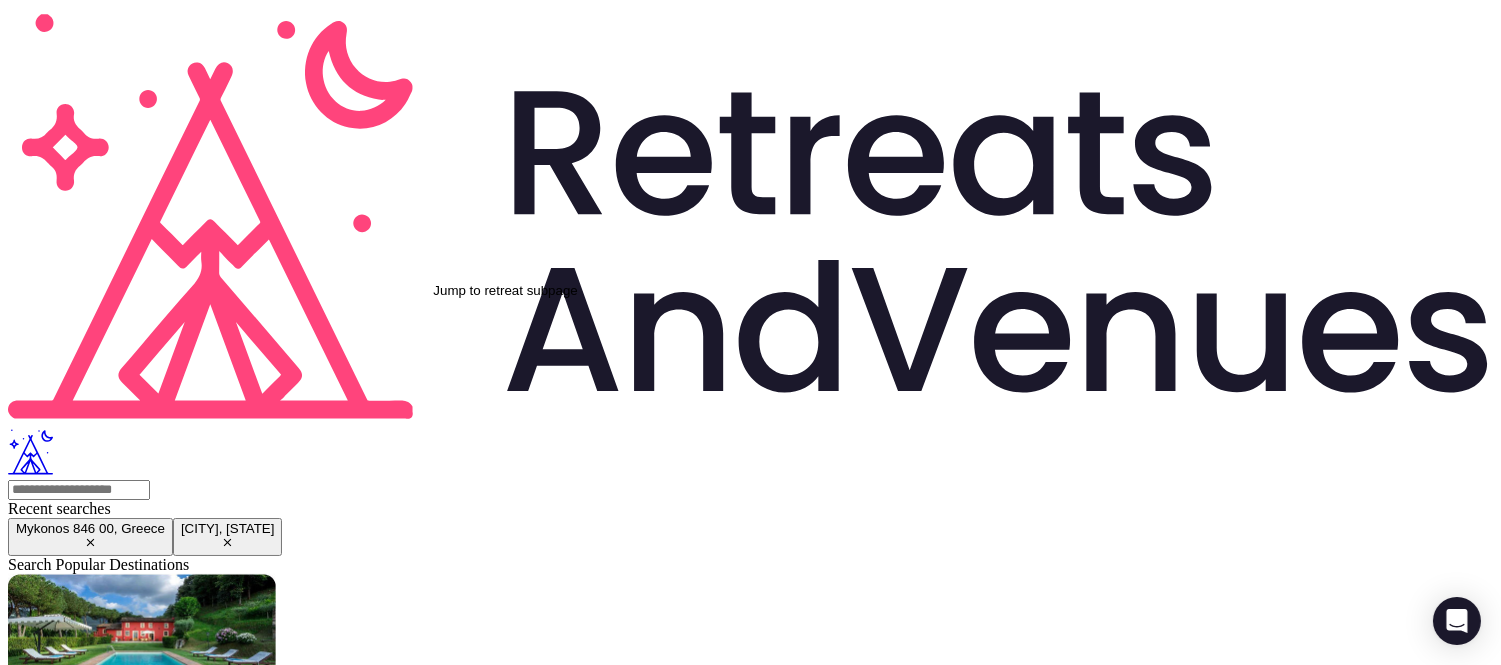 click at bounding box center [22, 2351] 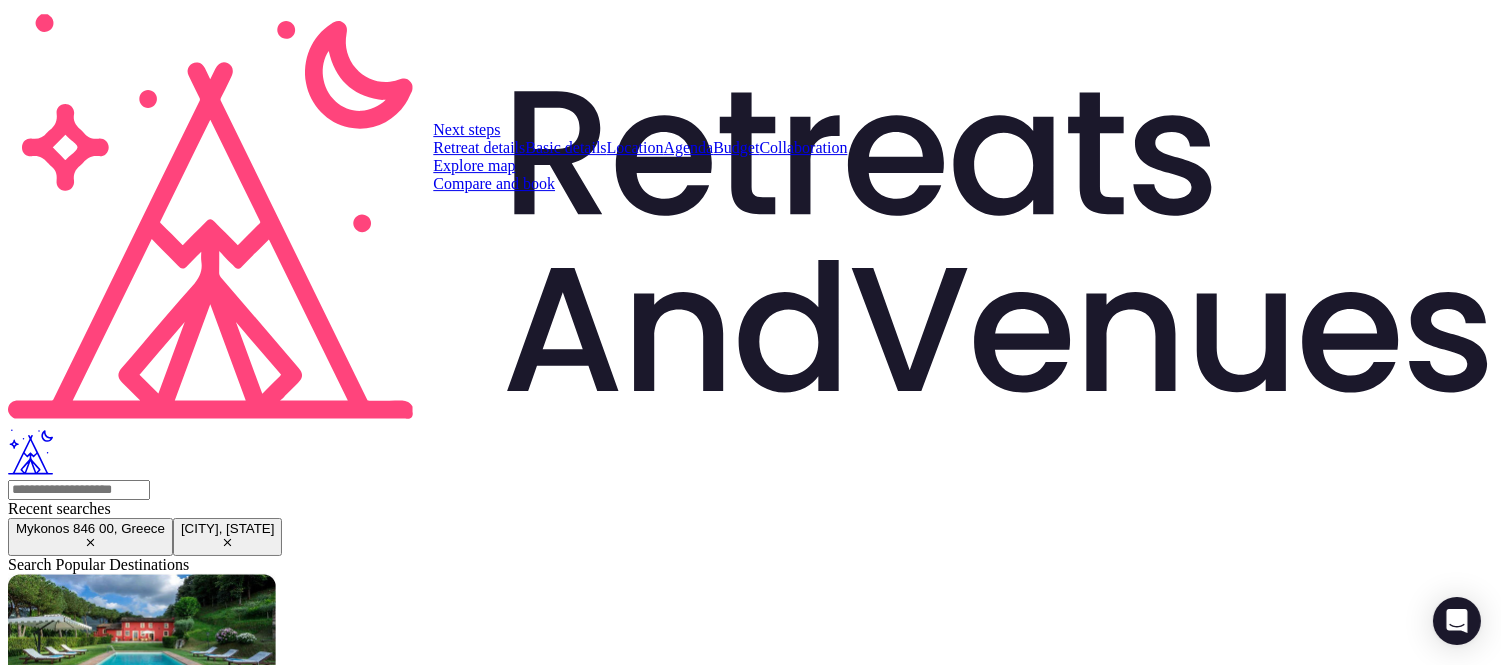 click on "Compare and book" at bounding box center (494, 183) 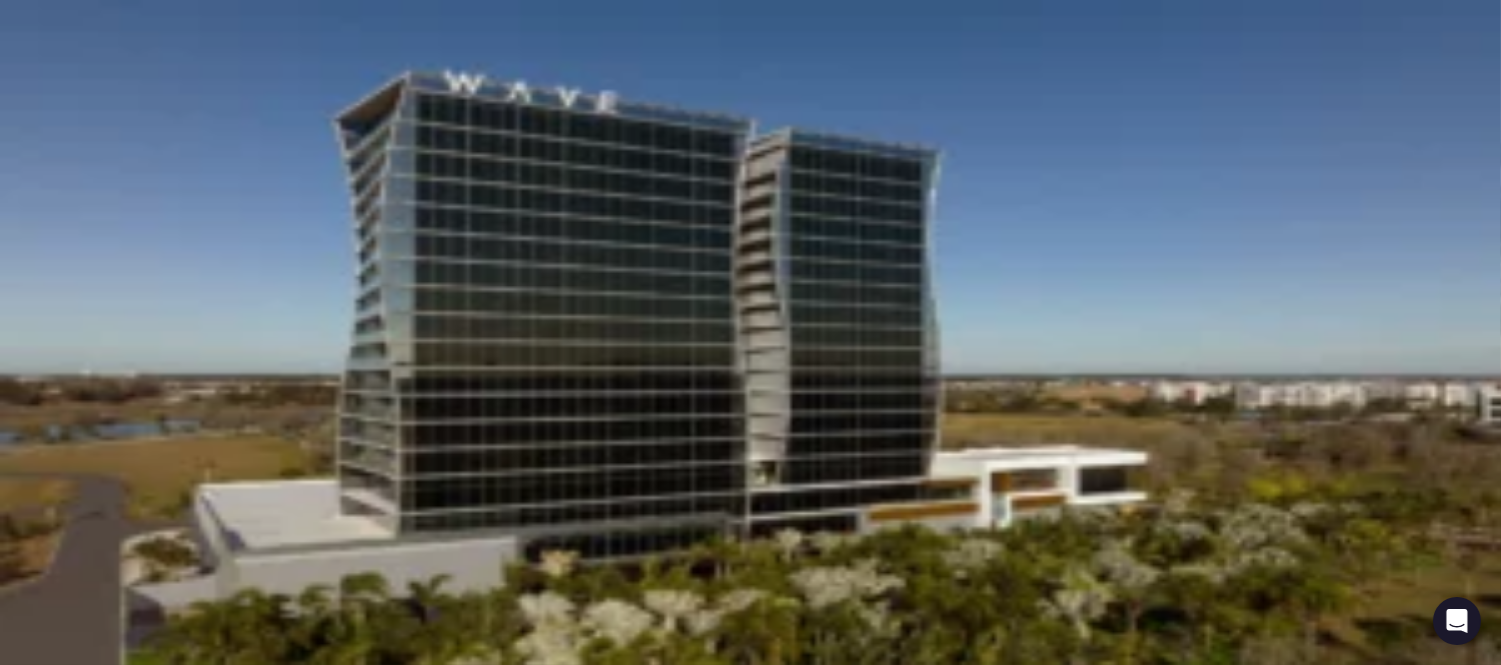 click on "Proposals" at bounding box center (750, 2548) 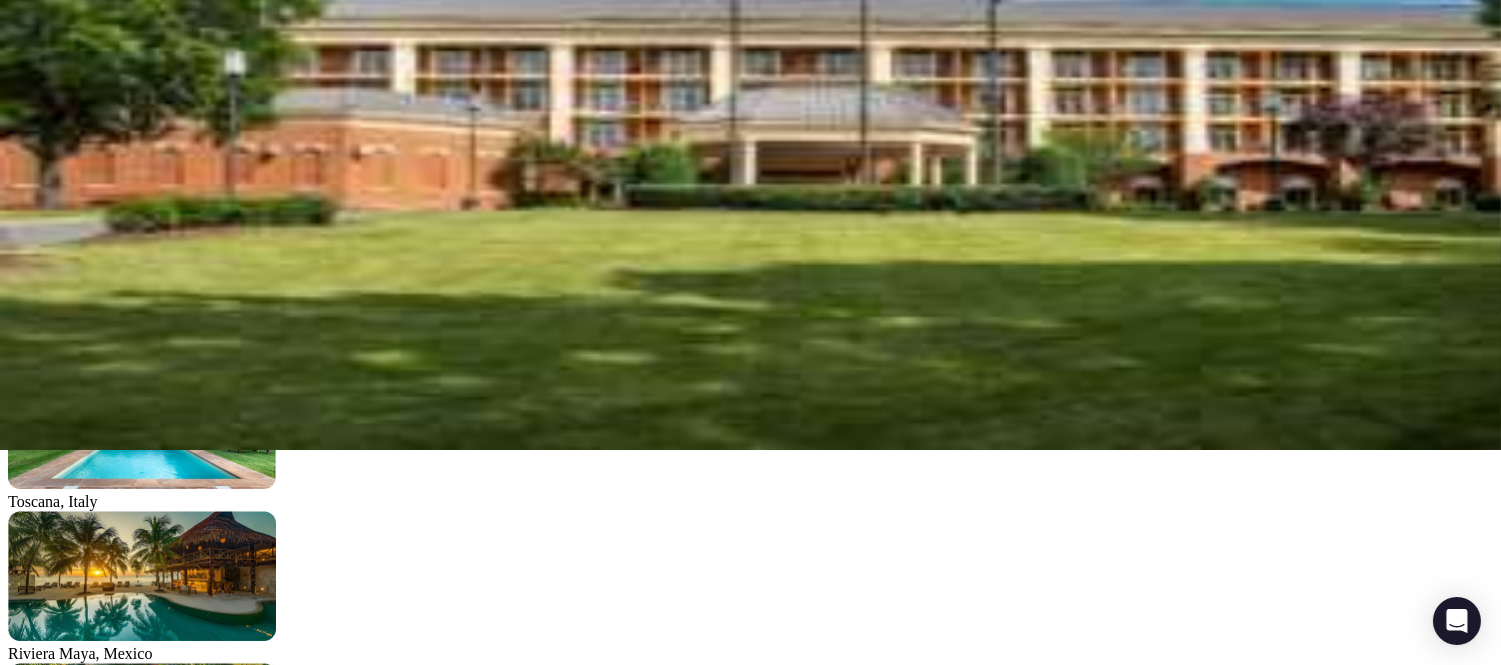 scroll, scrollTop: 0, scrollLeft: 0, axis: both 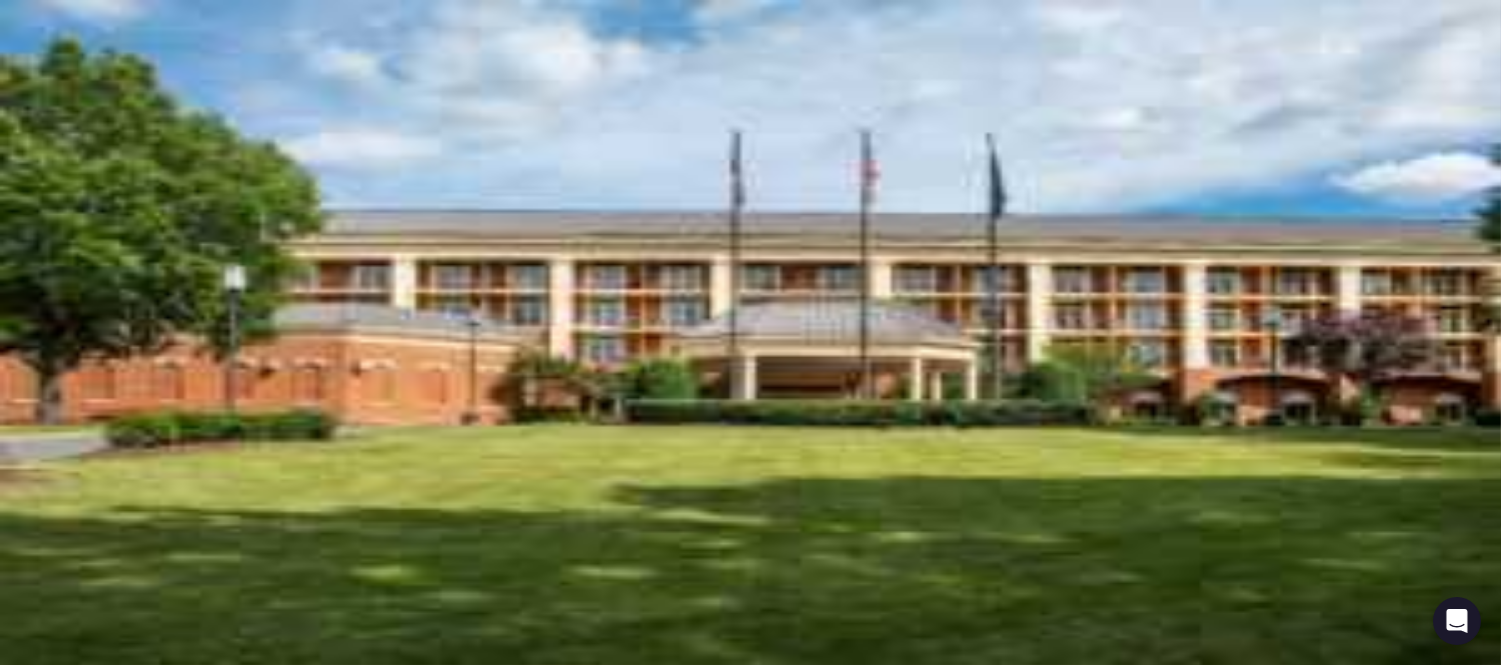 click on "Proposal requests" at bounding box center (750, 2492) 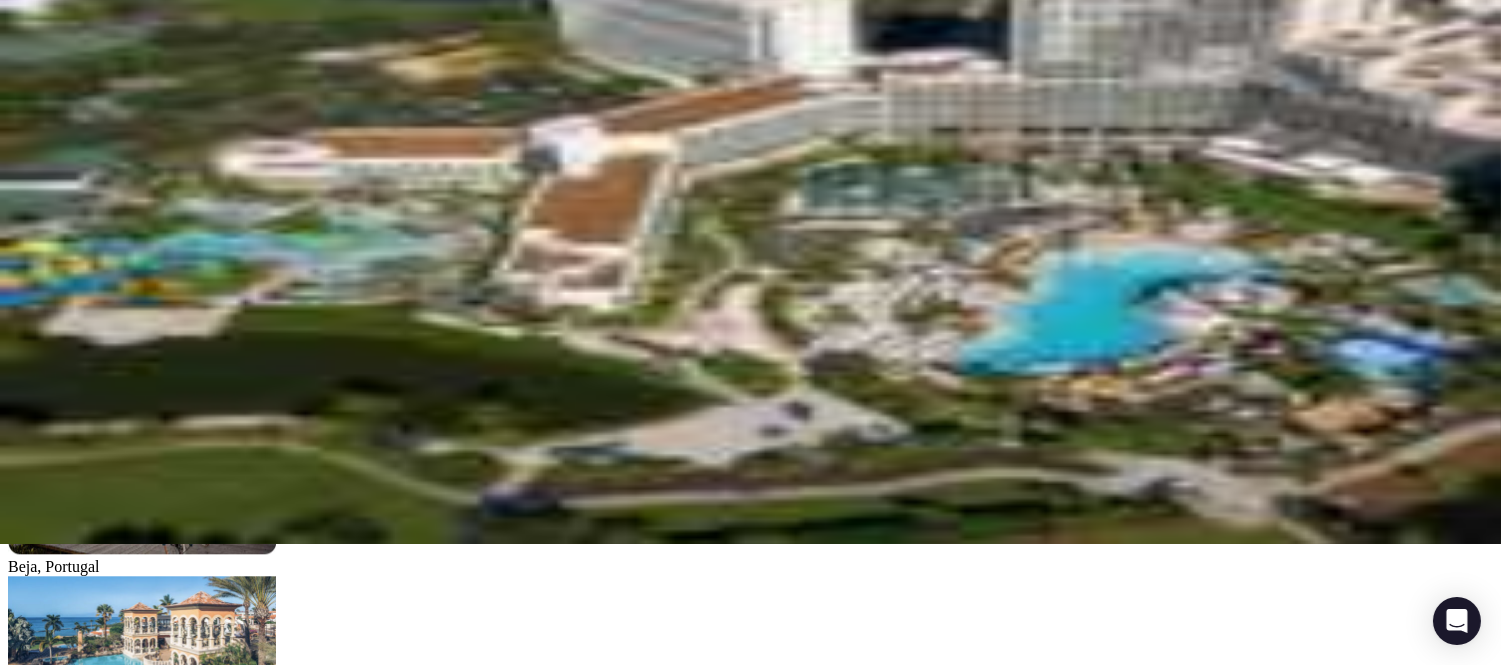 scroll, scrollTop: 0, scrollLeft: 0, axis: both 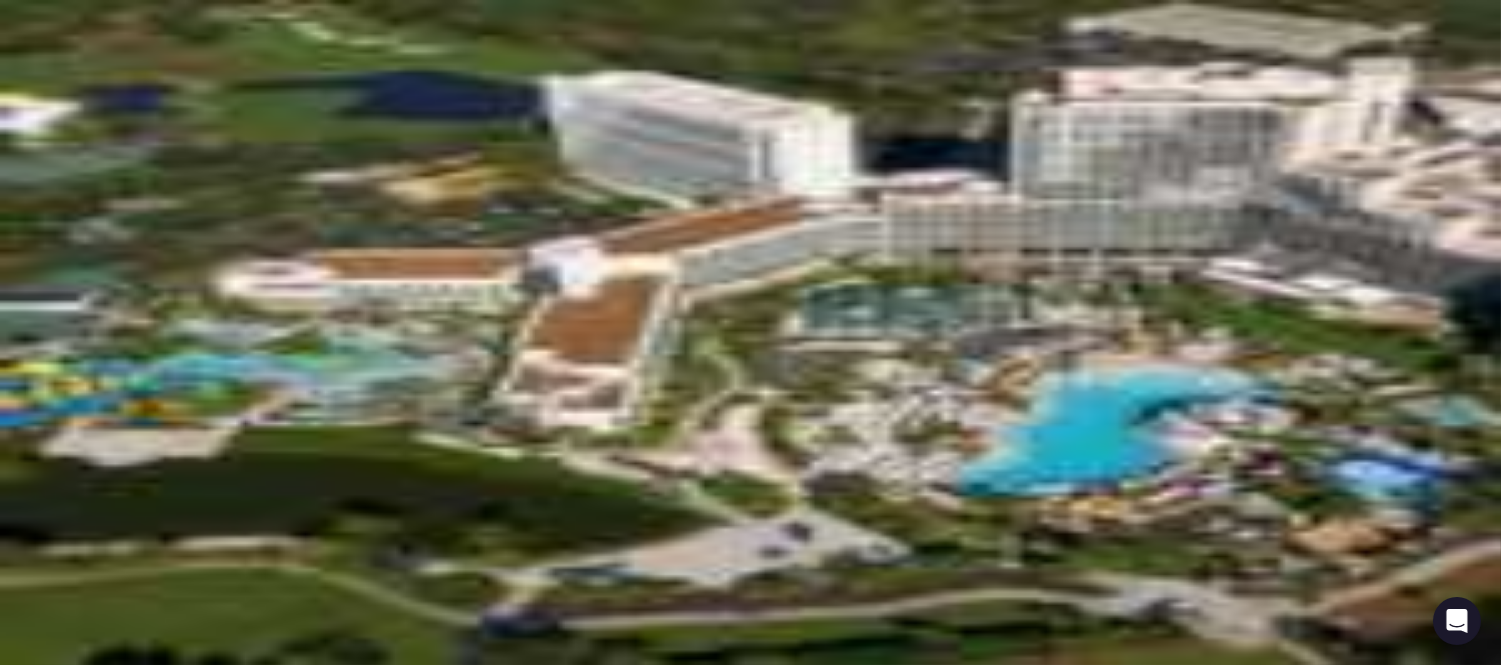 click on "Shortlisted venues" at bounding box center (750, 2436) 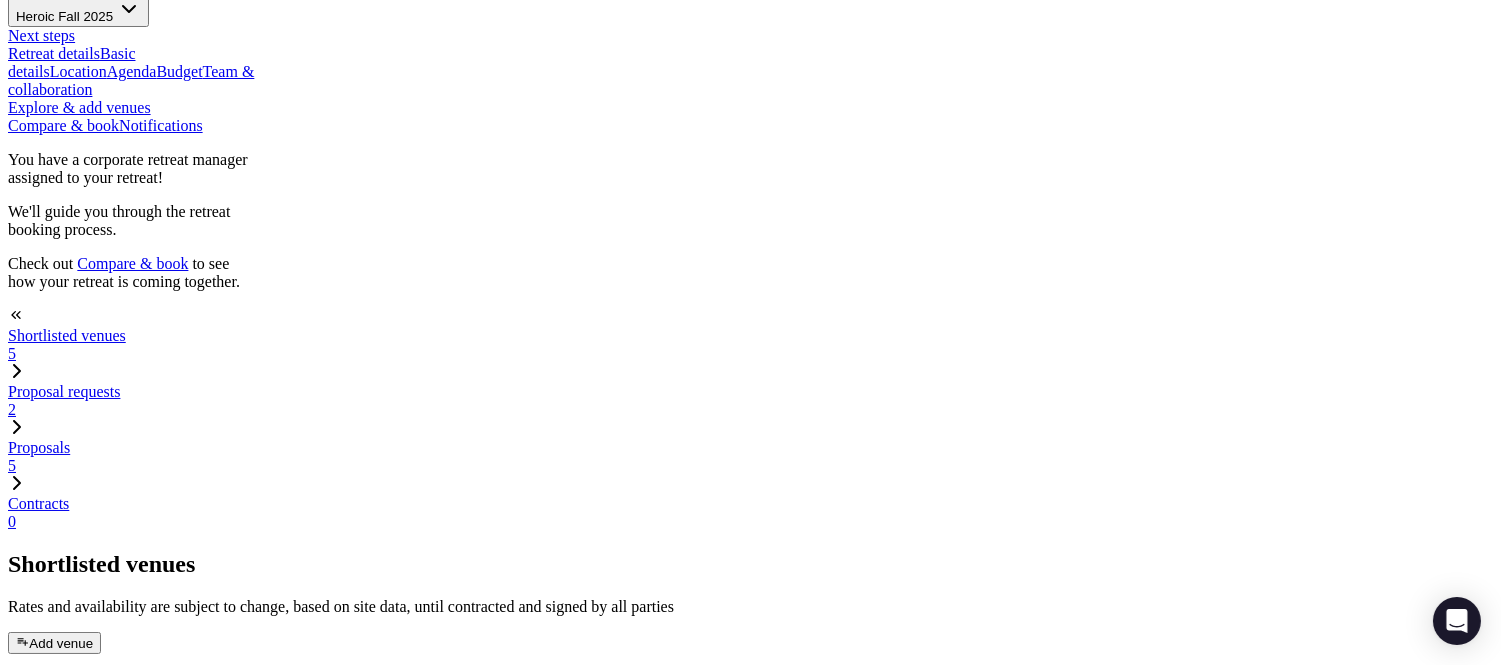 scroll, scrollTop: 2111, scrollLeft: 0, axis: vertical 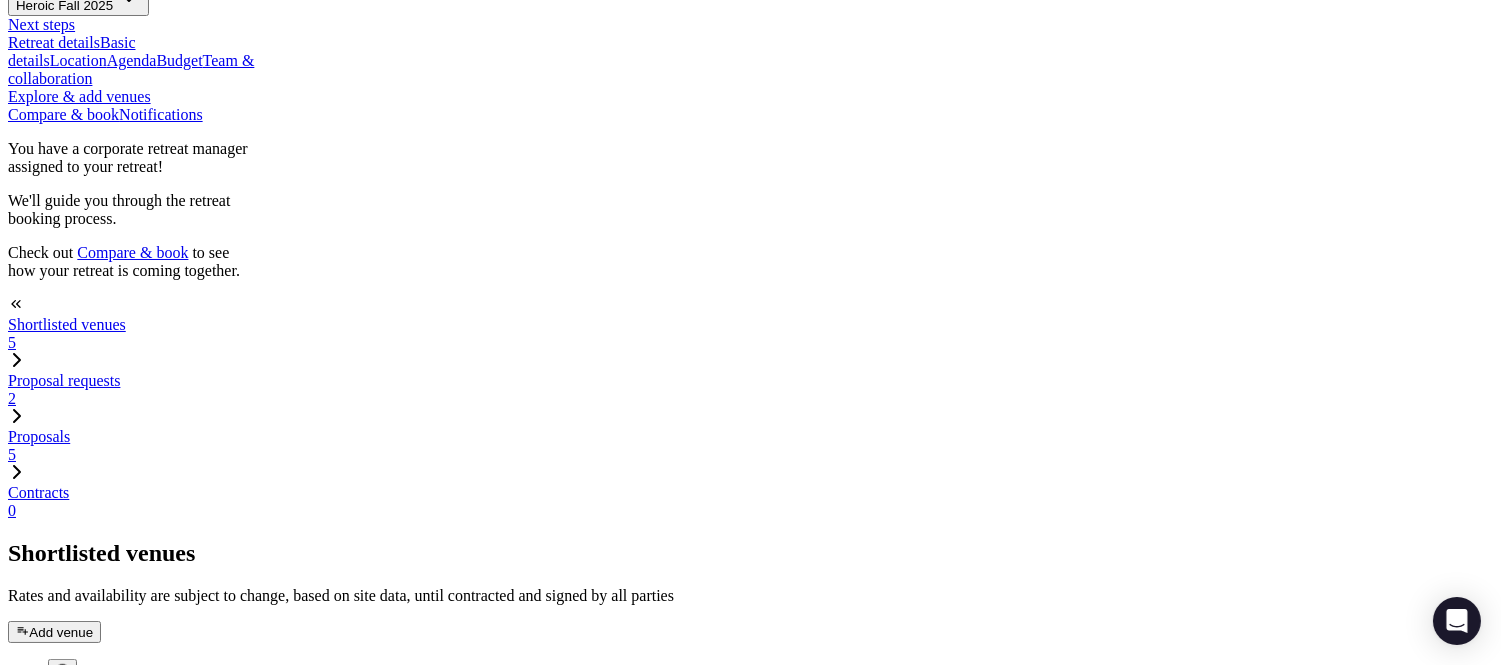 drag, startPoint x: 677, startPoint y: 464, endPoint x: 650, endPoint y: 464, distance: 27 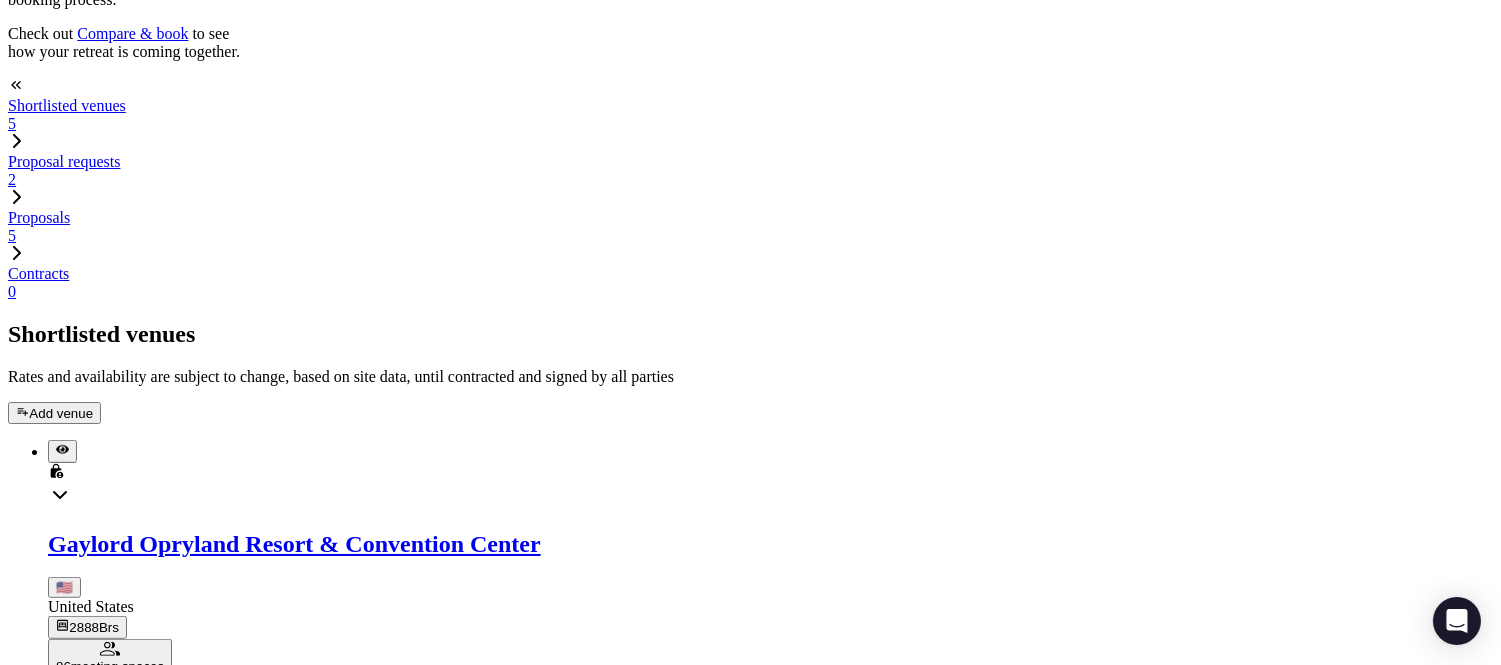 scroll, scrollTop: 2335, scrollLeft: 0, axis: vertical 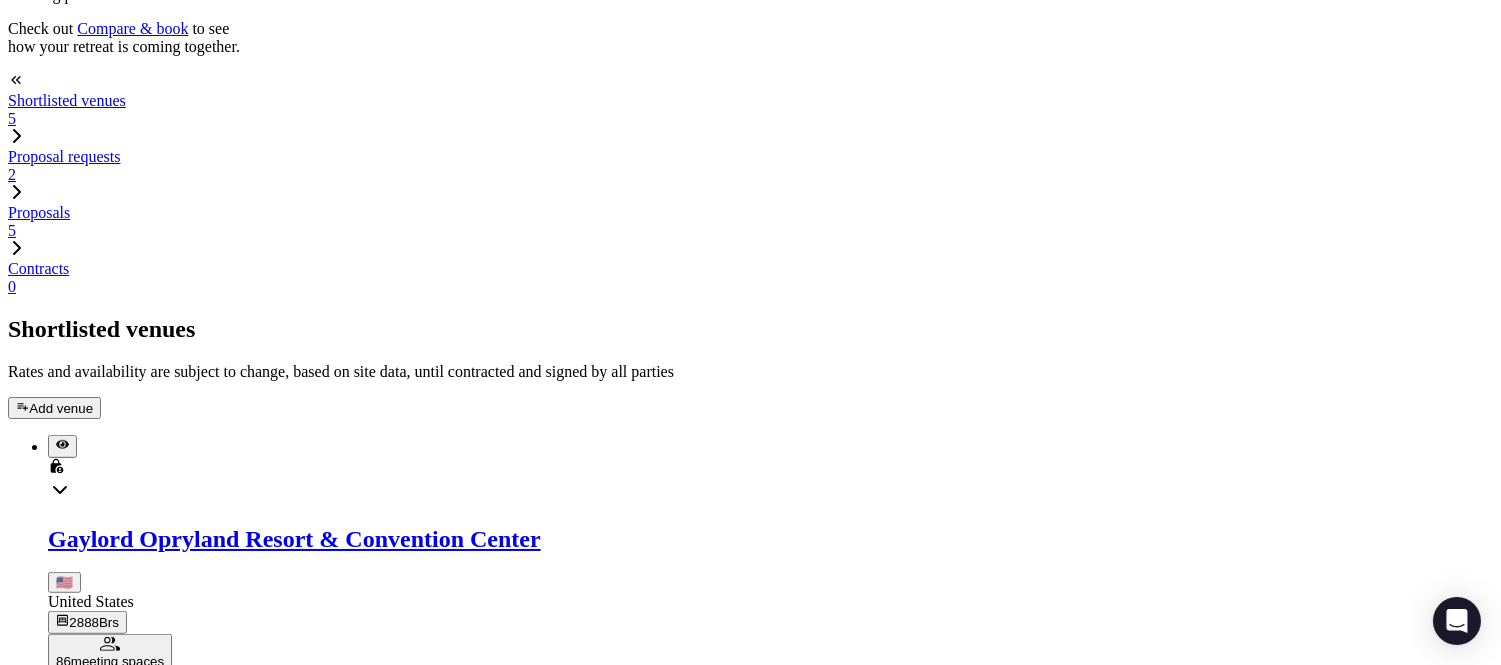 click on "Aloft Orlando Lake Nona" at bounding box center [750, 2523] 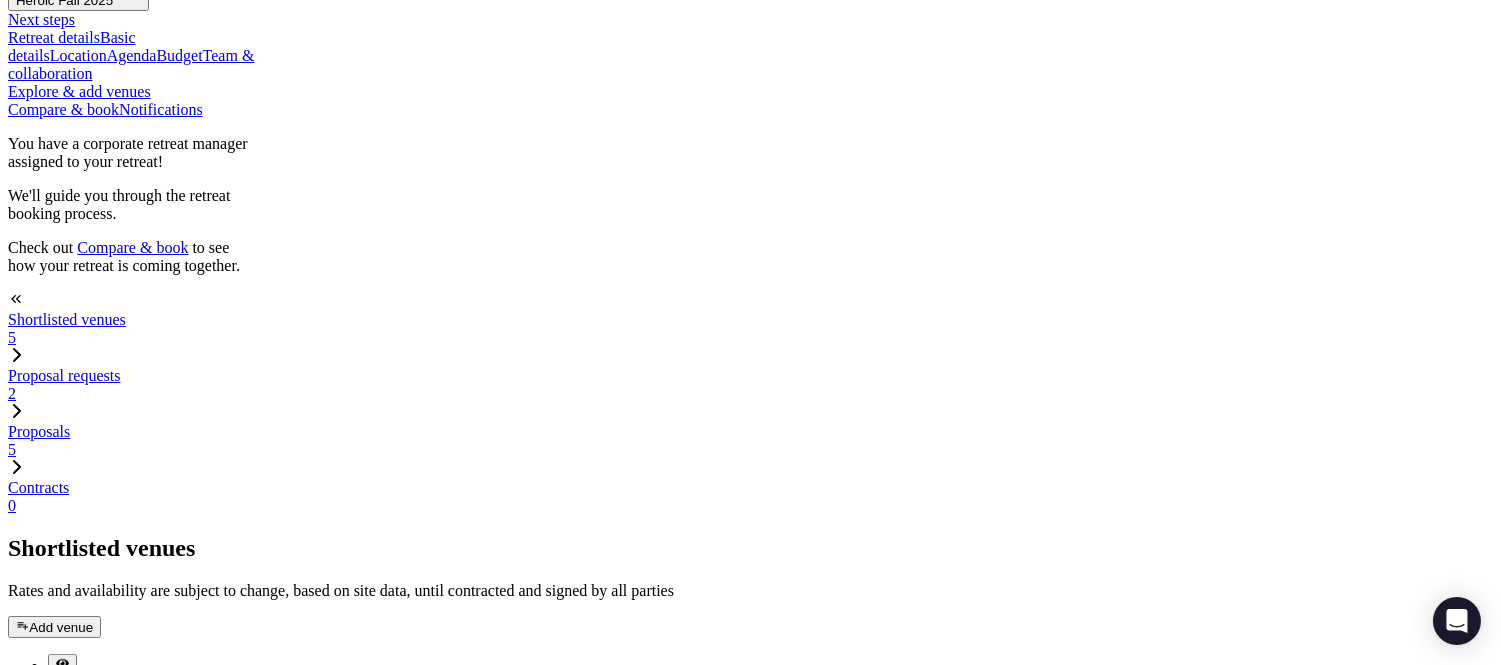 scroll, scrollTop: 2113, scrollLeft: 0, axis: vertical 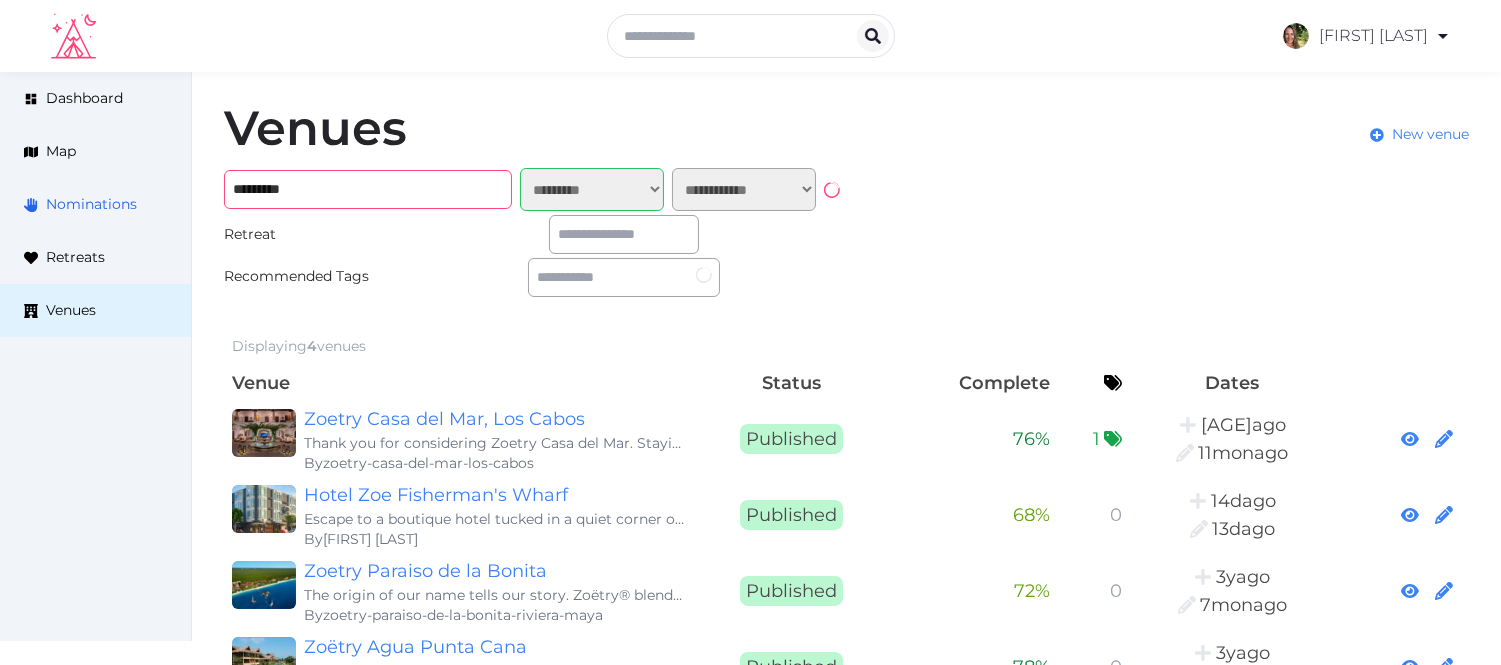 drag, startPoint x: 285, startPoint y: 180, endPoint x: 104, endPoint y: 198, distance: 181.89282 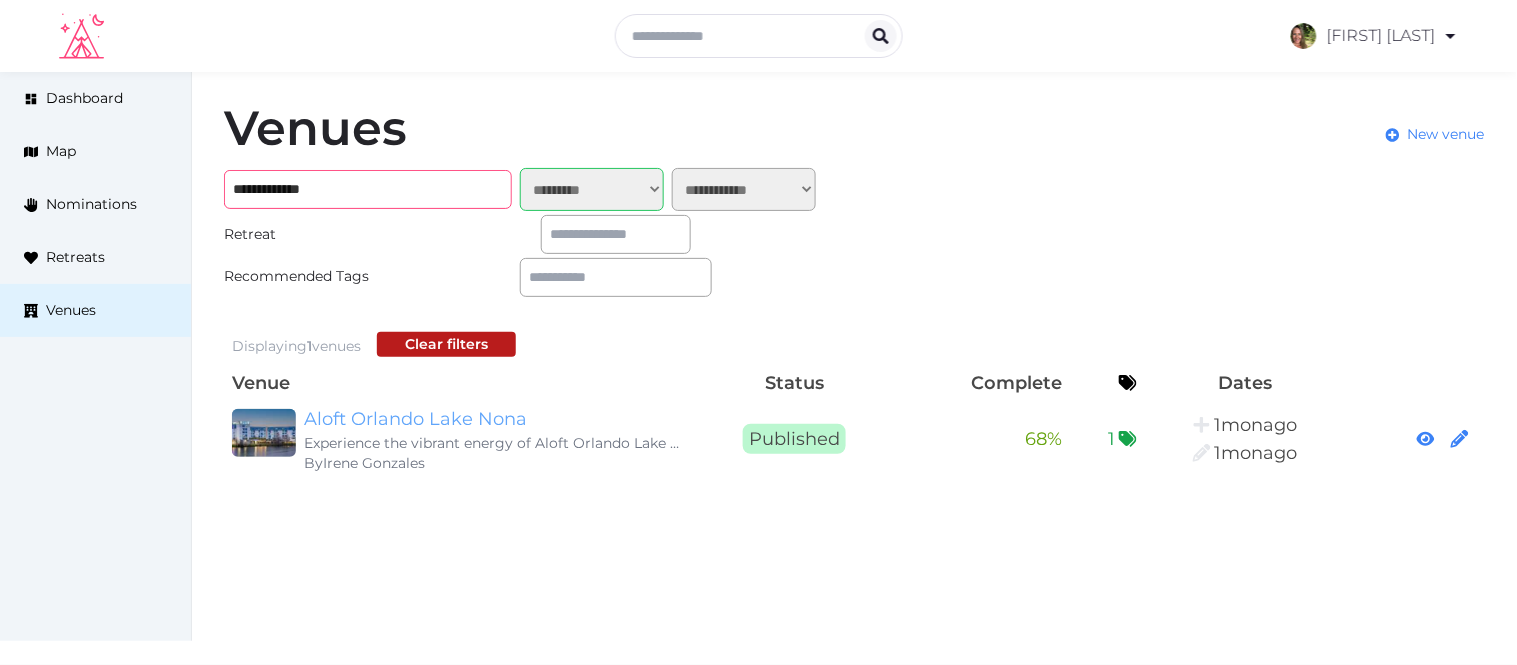 type on "**********" 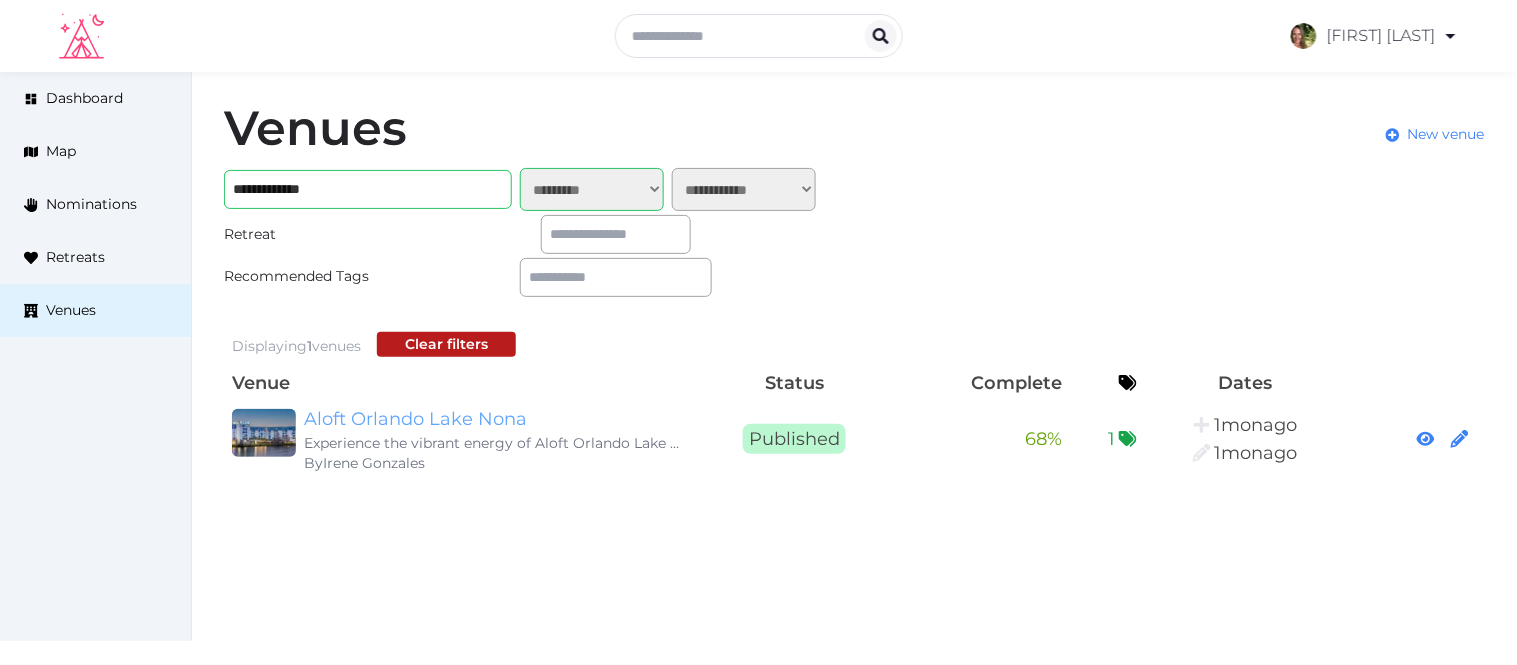 click on "Aloft Orlando Lake Nona" at bounding box center [496, 419] 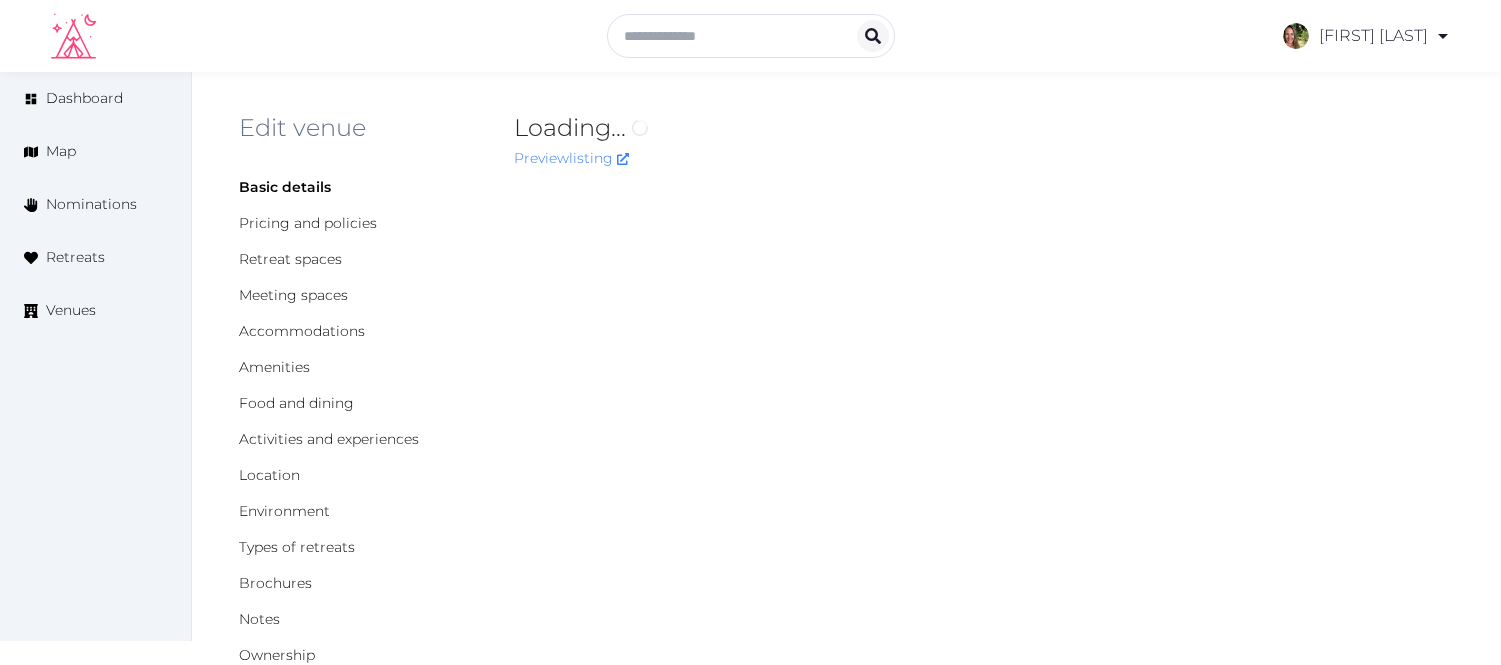 scroll, scrollTop: 0, scrollLeft: 0, axis: both 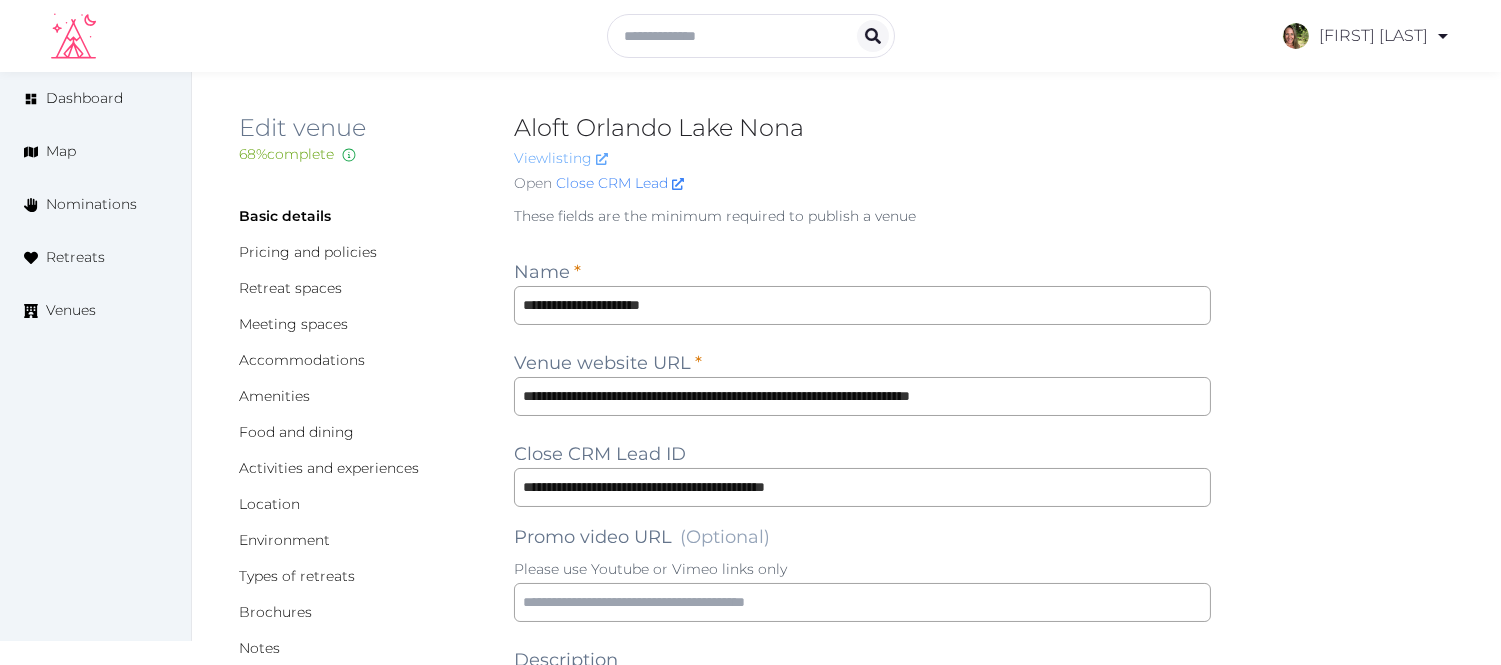click on "View  listing" at bounding box center [561, 158] 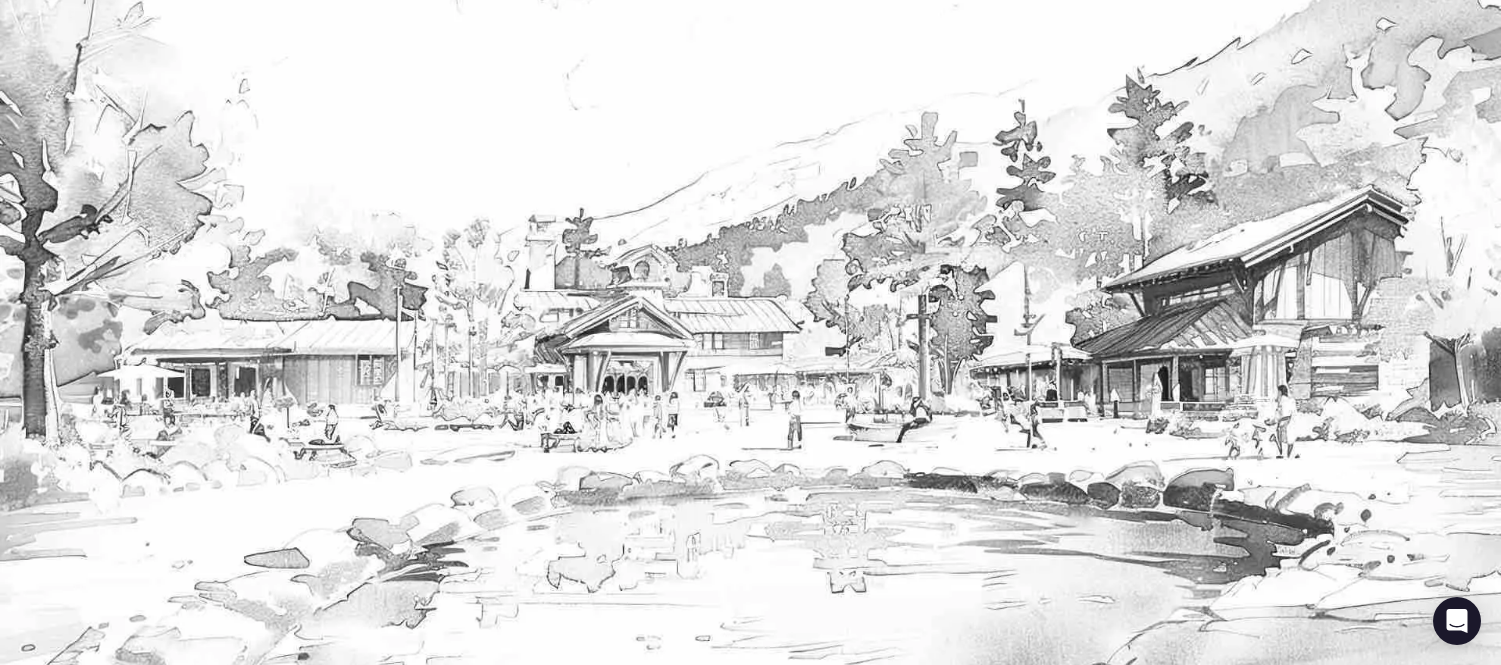 scroll, scrollTop: 0, scrollLeft: 0, axis: both 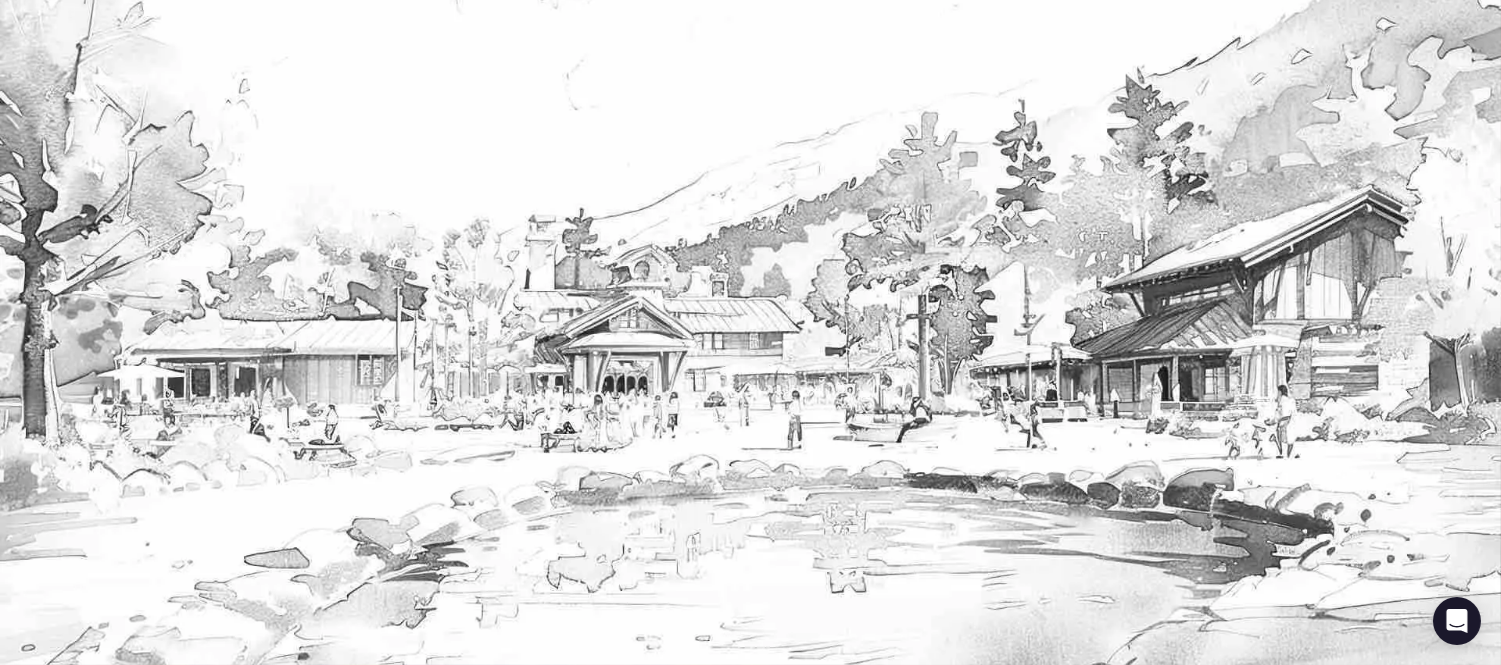 click at bounding box center (750, 332) 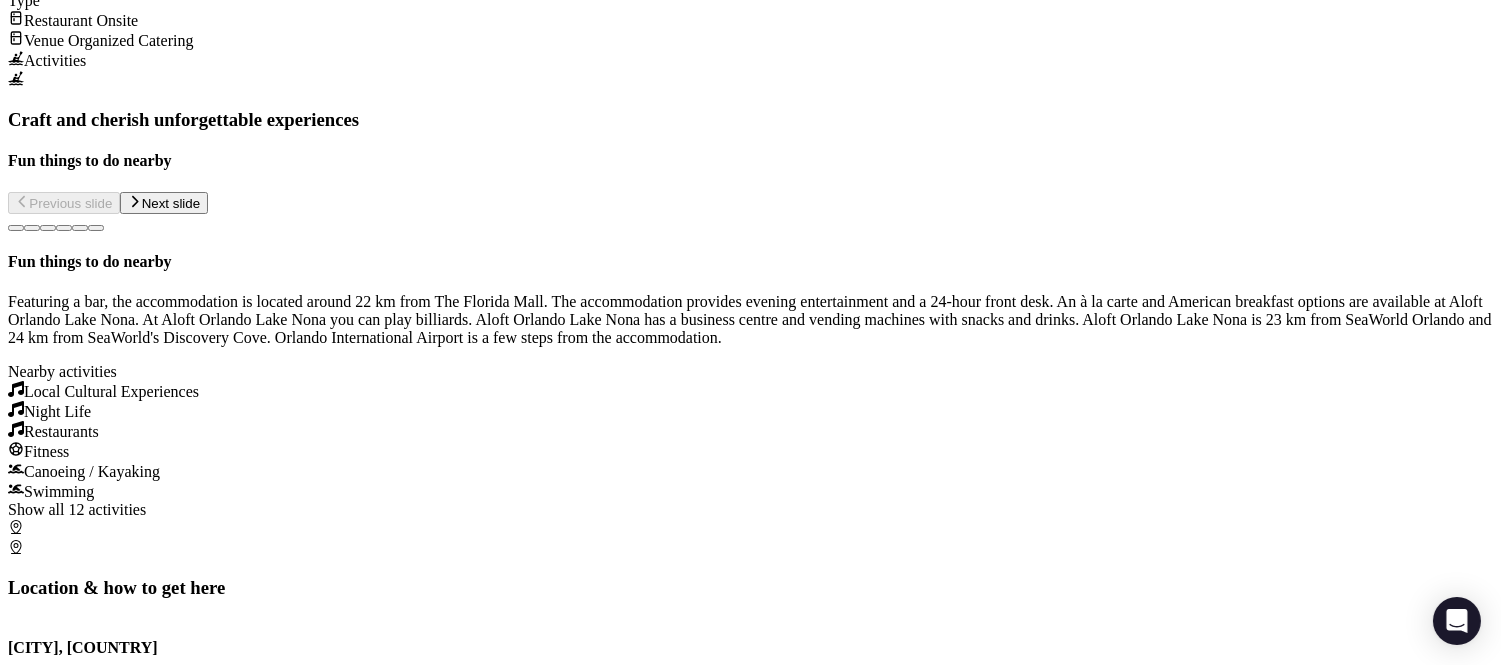 scroll, scrollTop: 4444, scrollLeft: 0, axis: vertical 